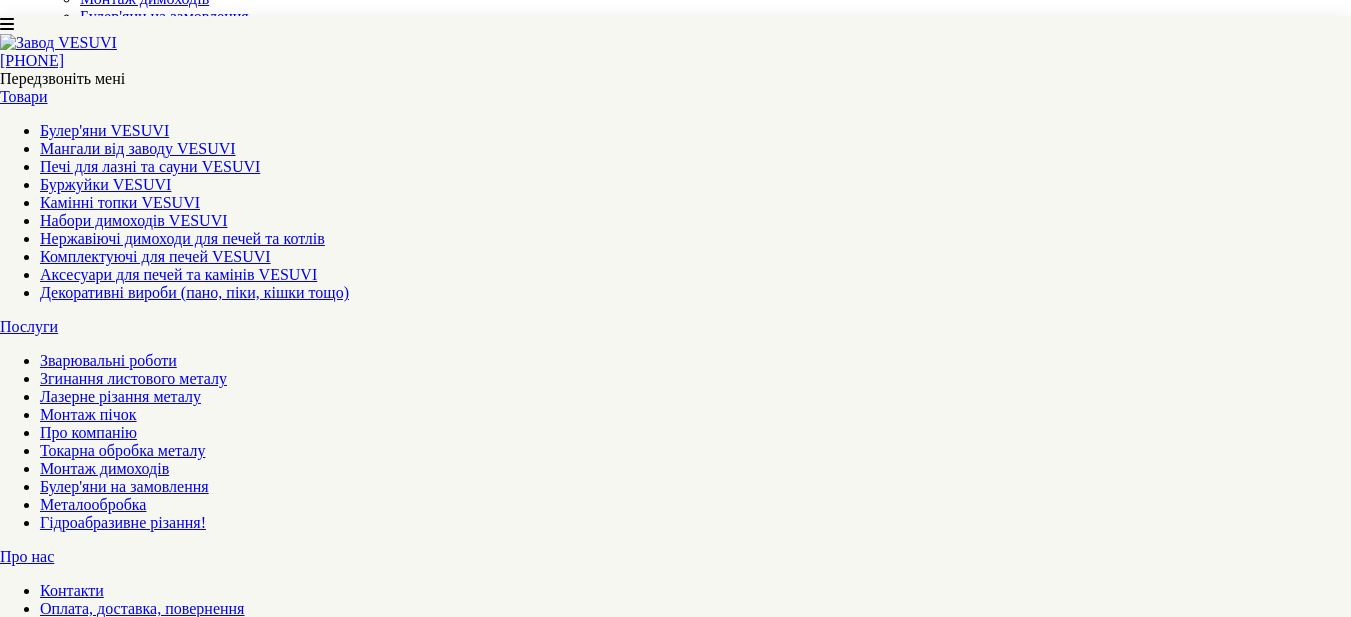 scroll, scrollTop: 0, scrollLeft: 0, axis: both 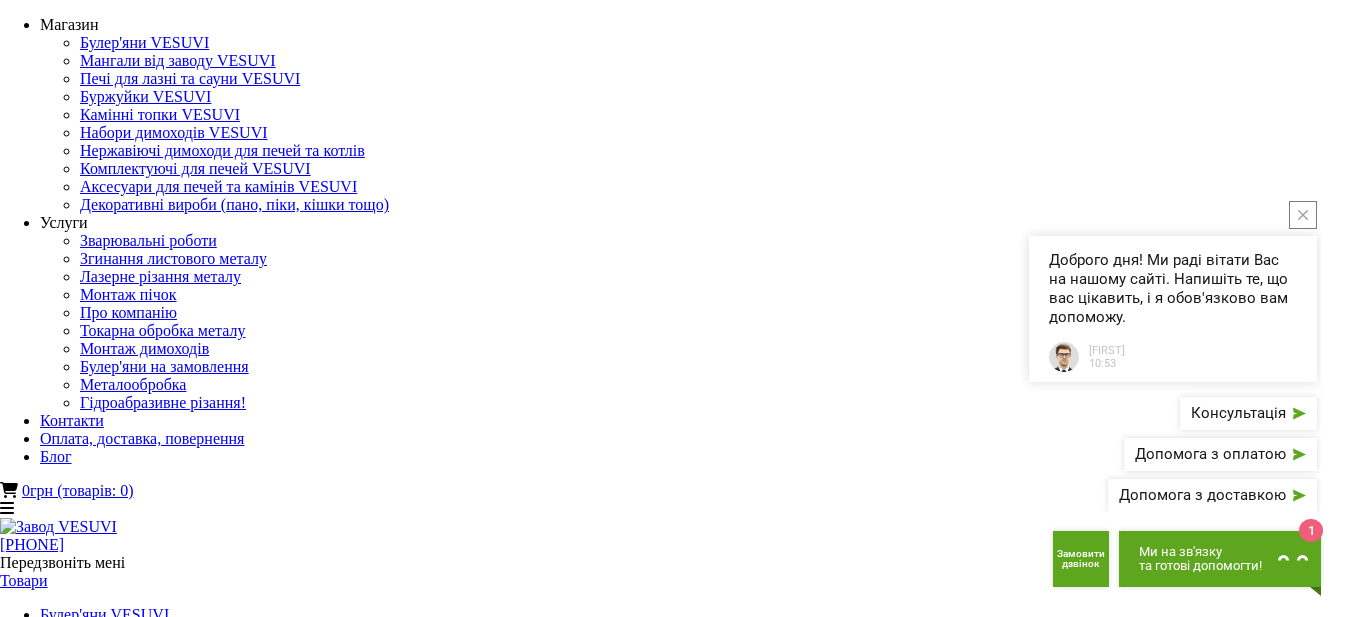 click on "Тип:" at bounding box center (675, 1311) 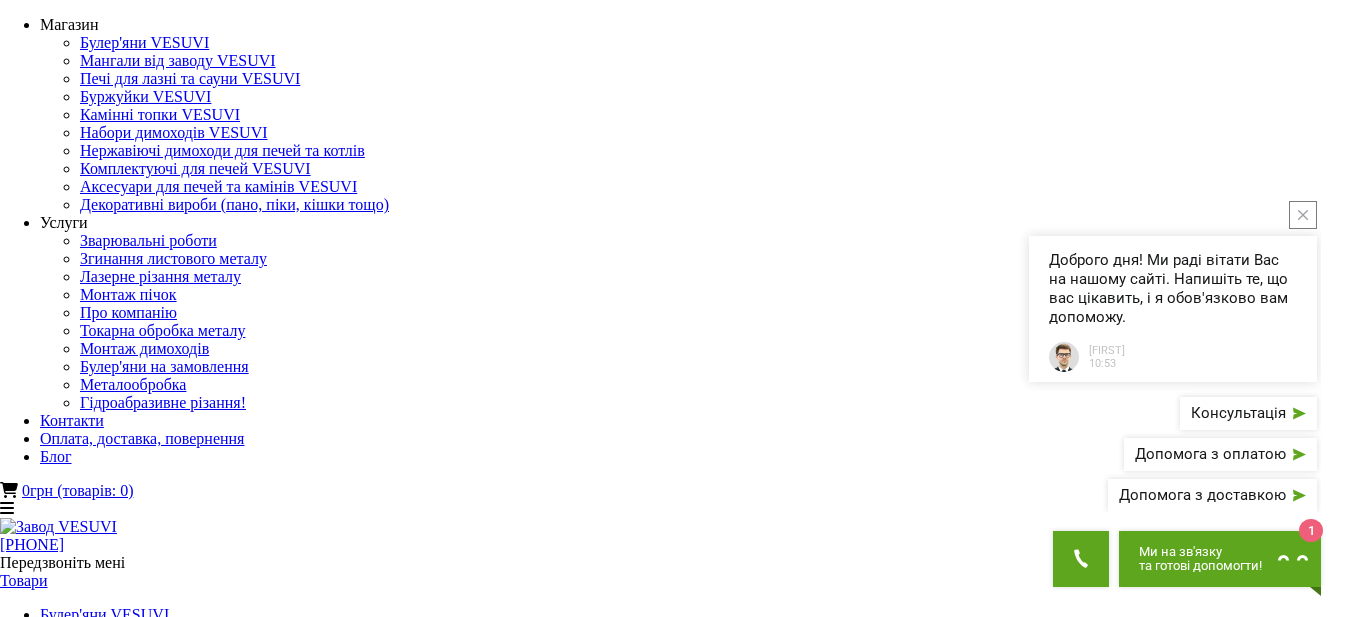 click 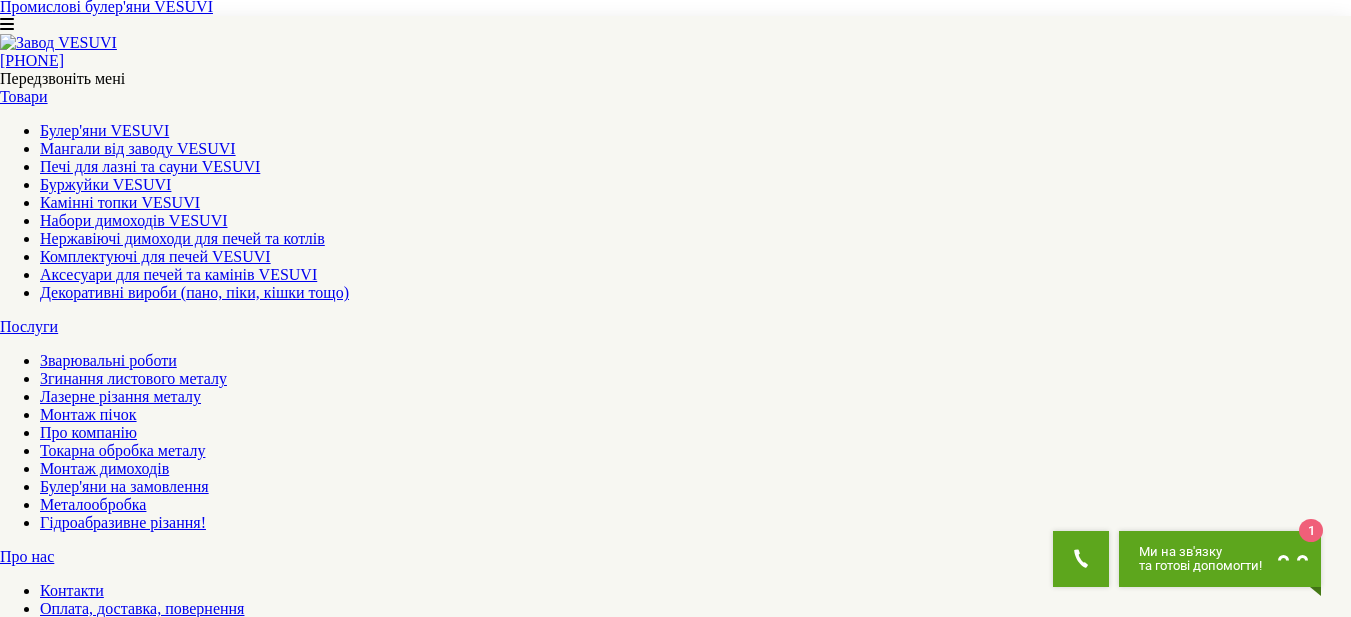 scroll, scrollTop: 2500, scrollLeft: 0, axis: vertical 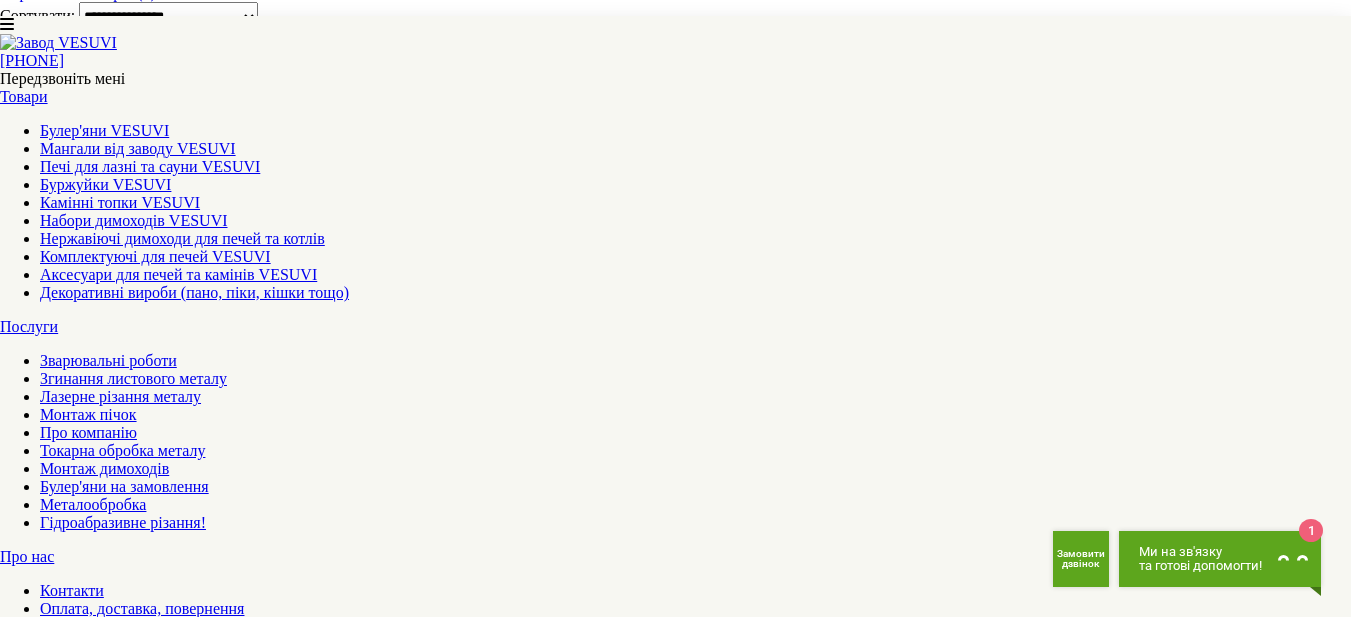 click on "2" at bounding box center (44, 13295) 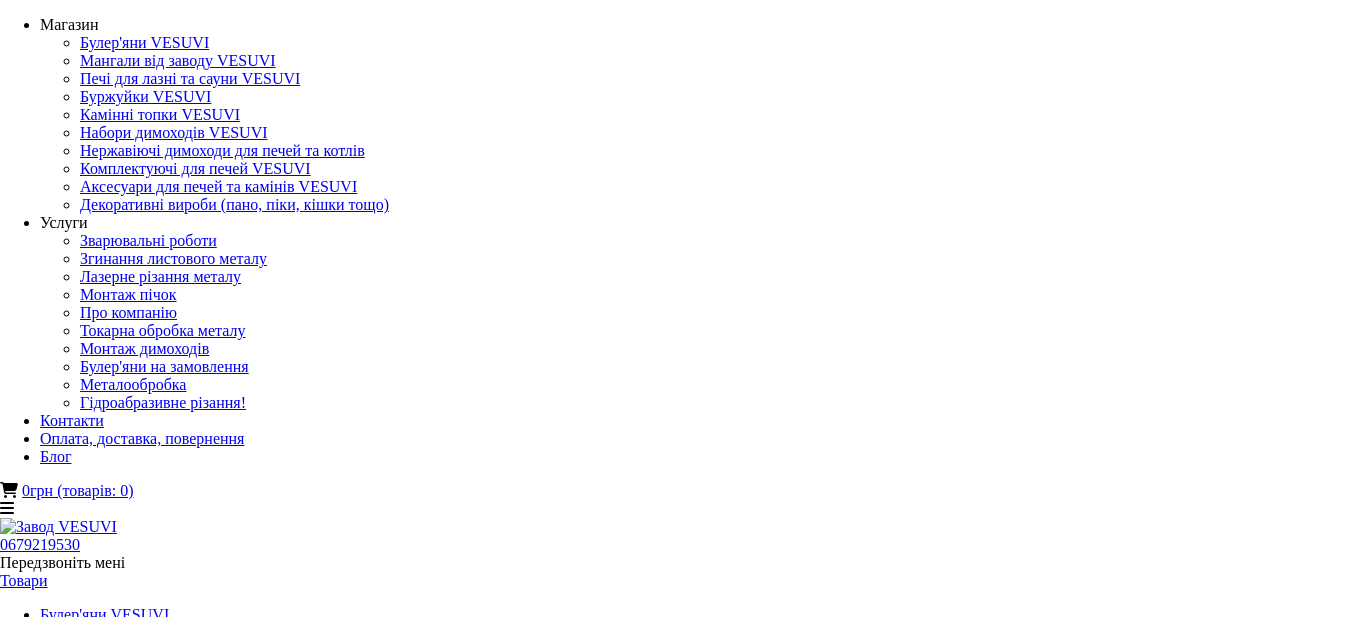 scroll, scrollTop: 0, scrollLeft: 0, axis: both 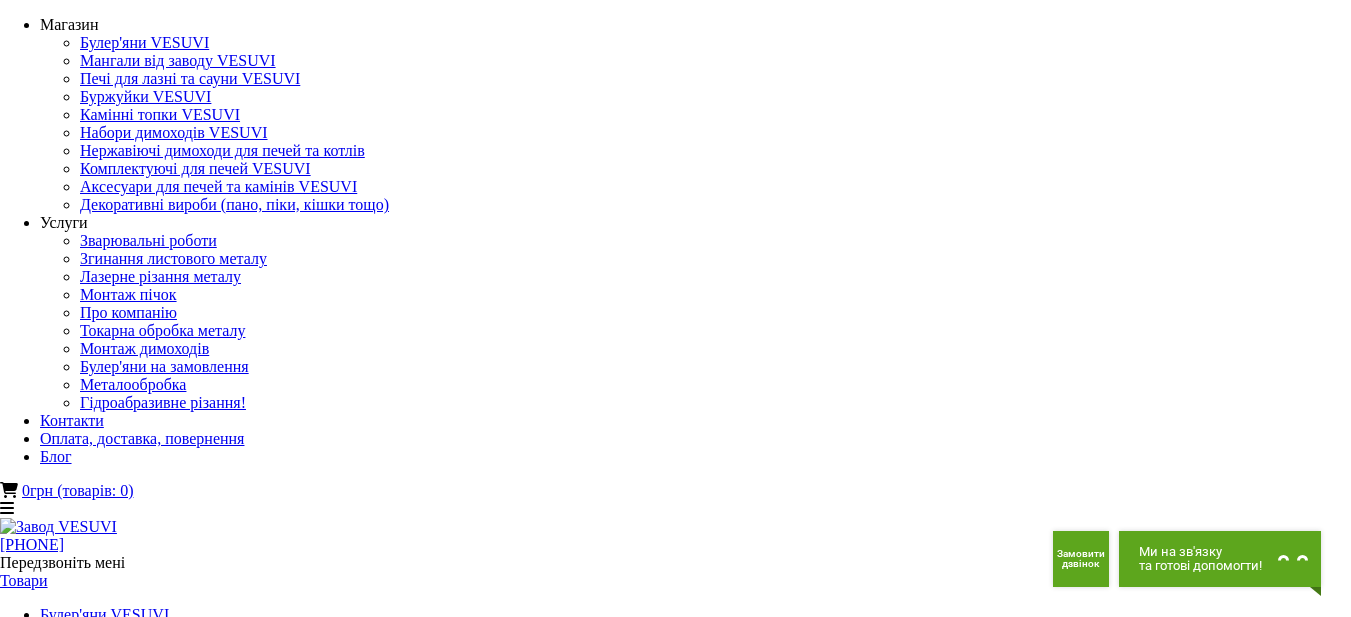click on "Головна" at bounding box center [67, 1825] 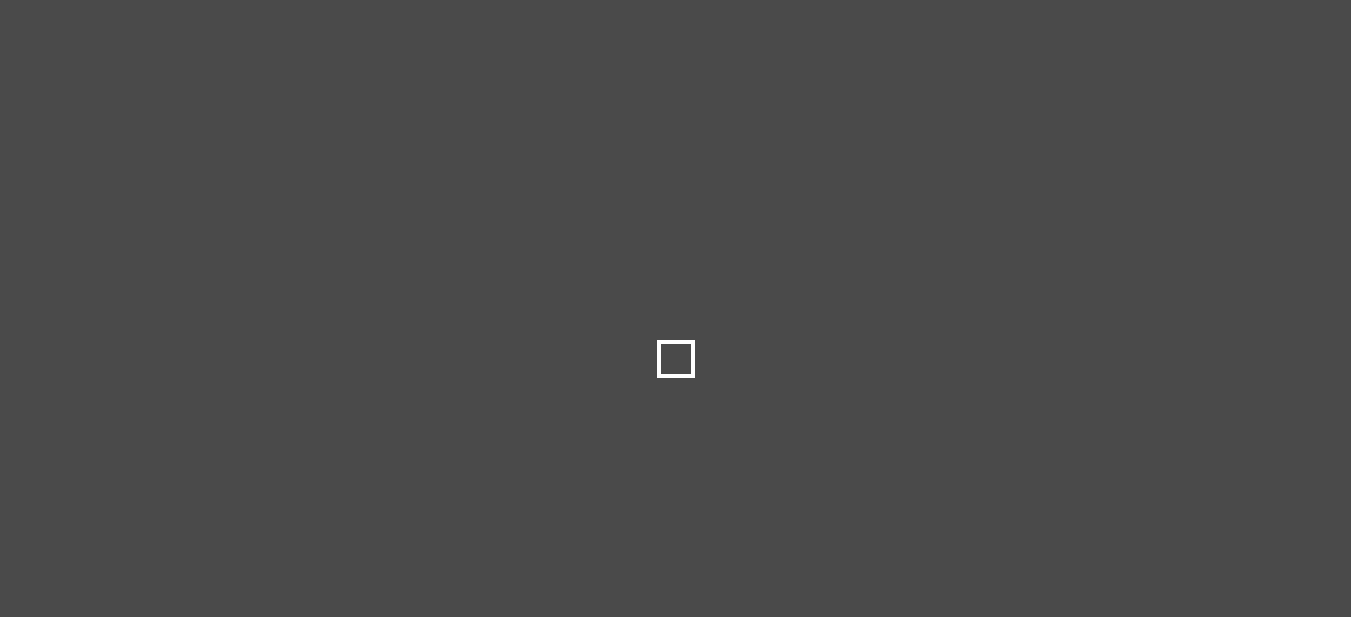 scroll, scrollTop: 0, scrollLeft: 0, axis: both 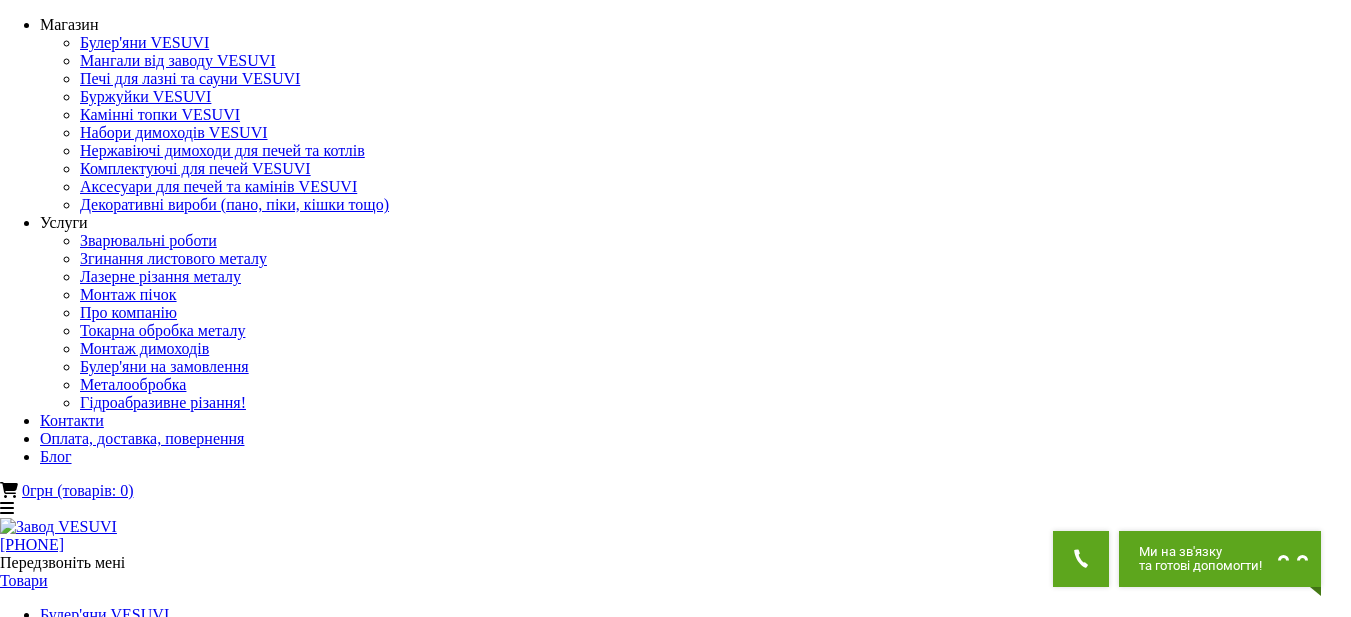 click on "Буржуйки  VESUVI" at bounding box center (675, 1395) 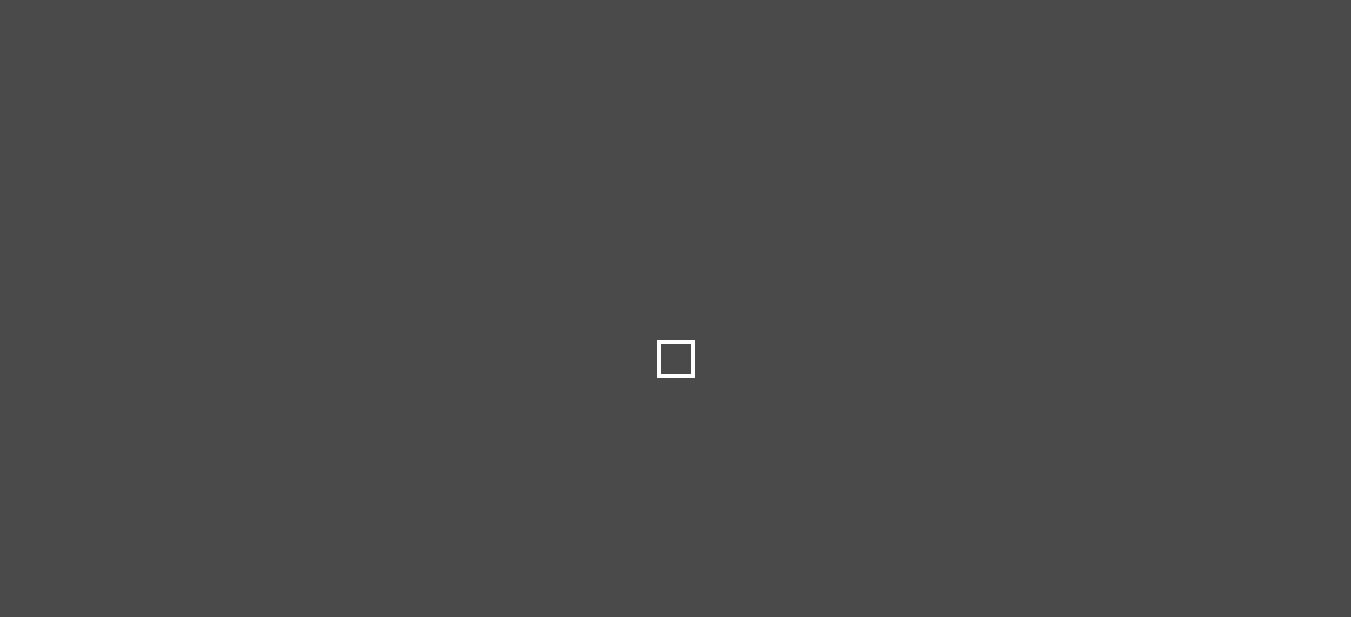 scroll, scrollTop: 0, scrollLeft: 0, axis: both 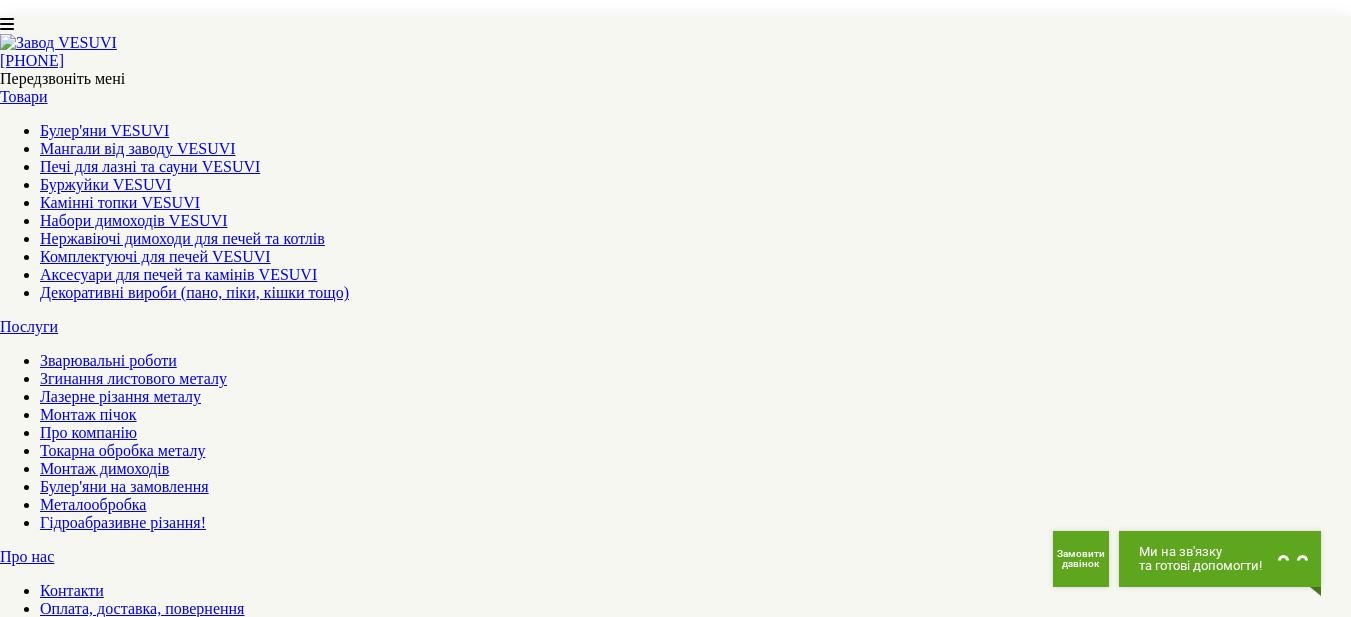 click on "2" at bounding box center (44, 5344) 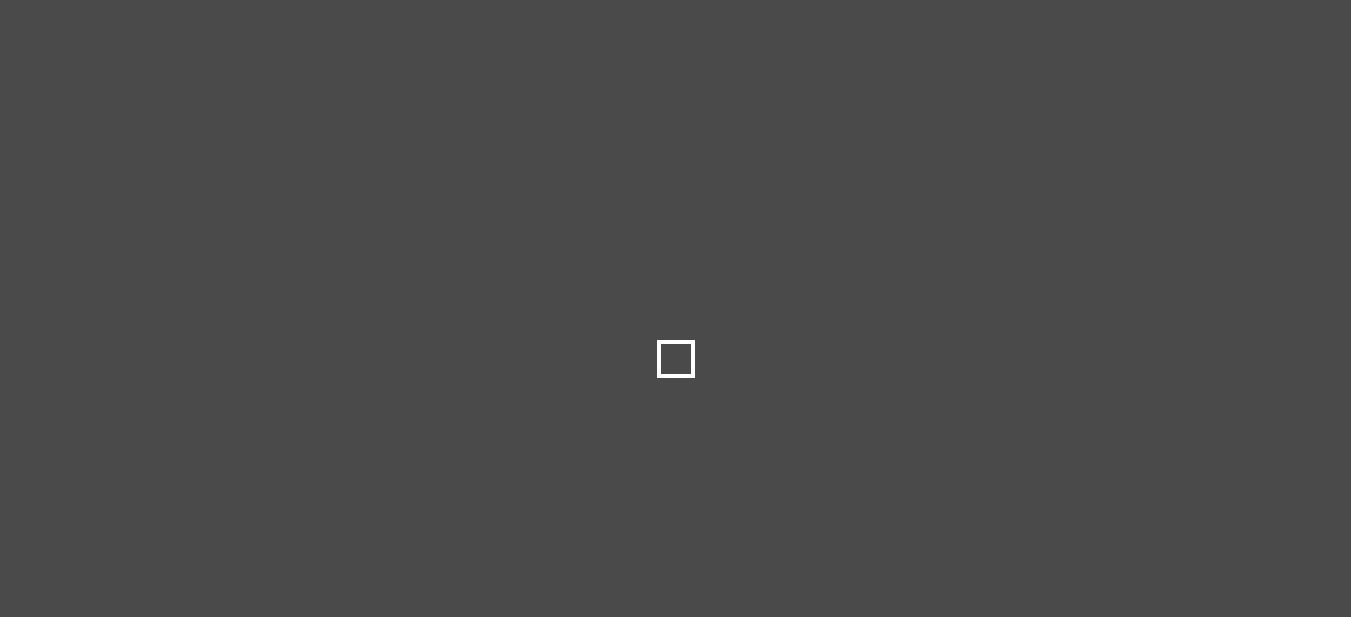 scroll, scrollTop: 0, scrollLeft: 0, axis: both 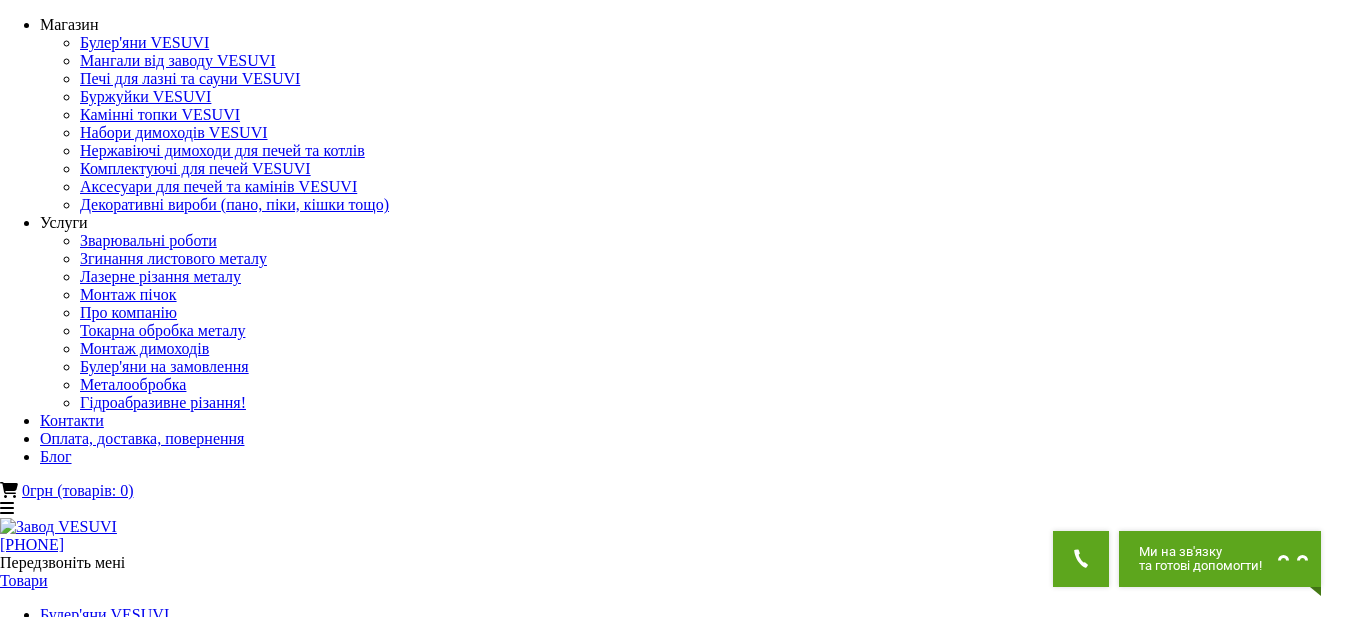 click at bounding box center [72, 1296] 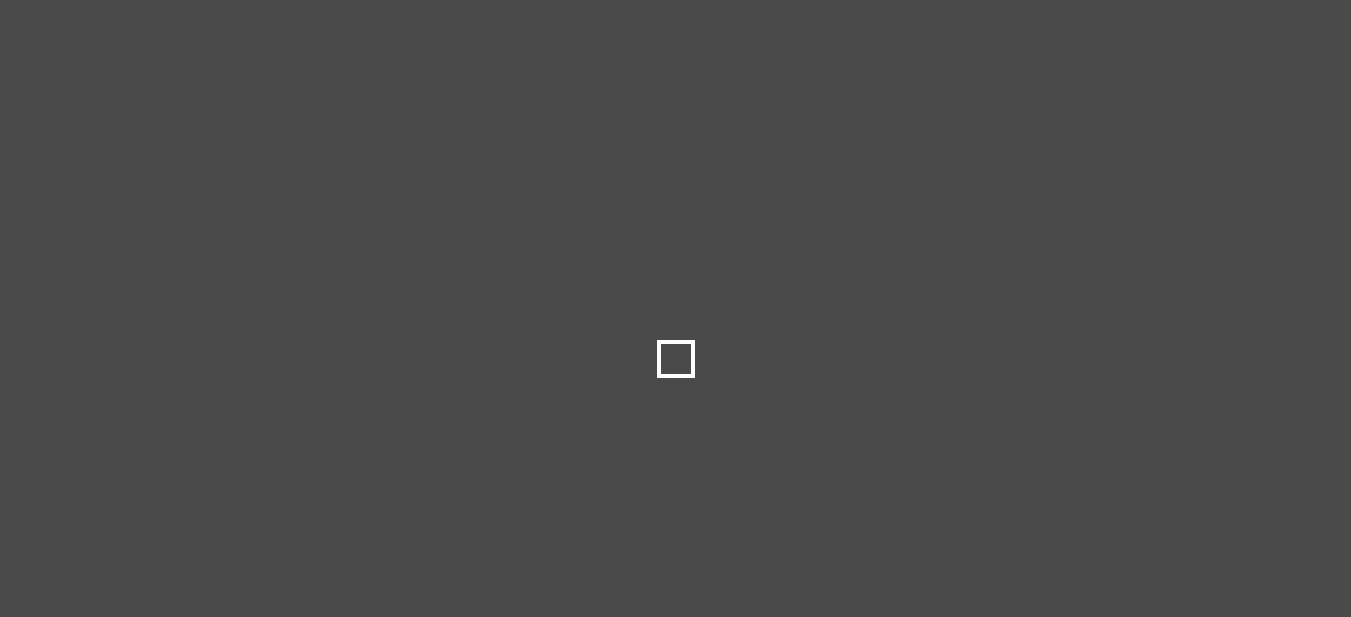 scroll, scrollTop: 0, scrollLeft: 0, axis: both 